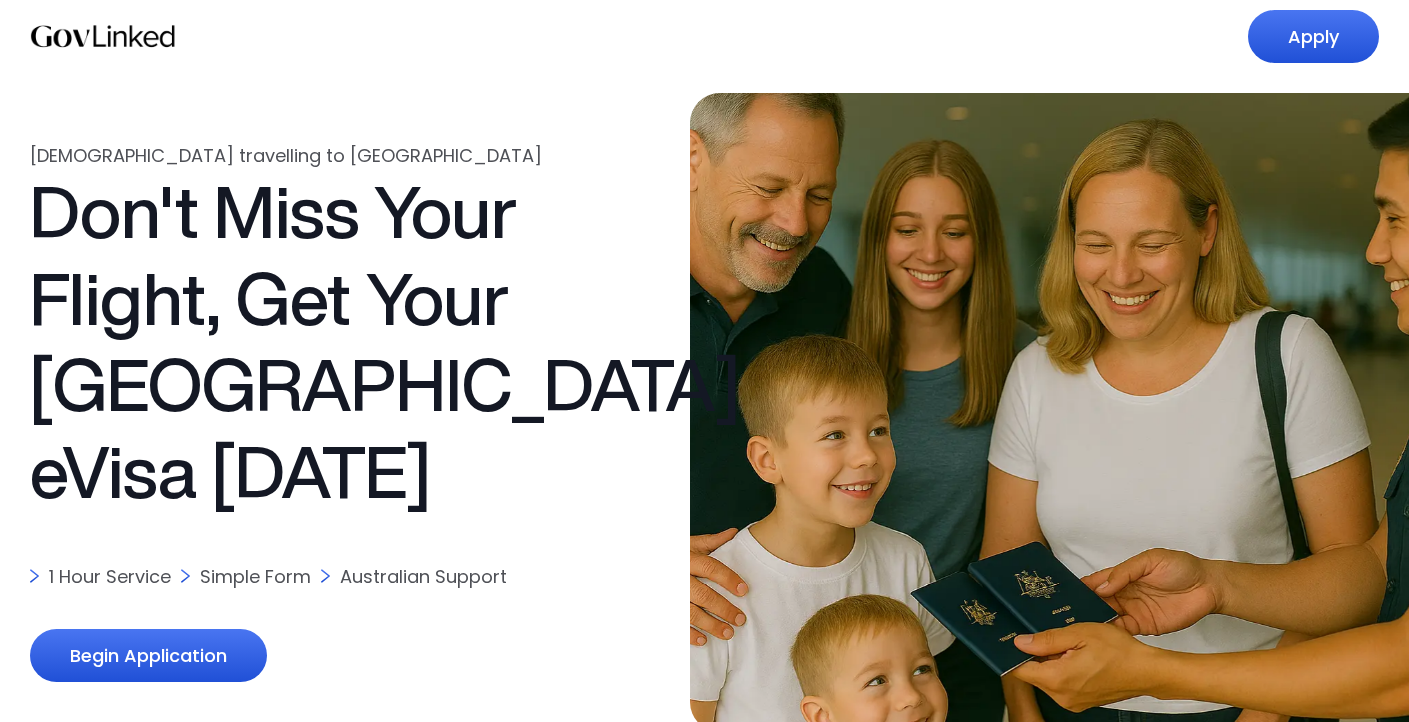 scroll, scrollTop: 0, scrollLeft: 0, axis: both 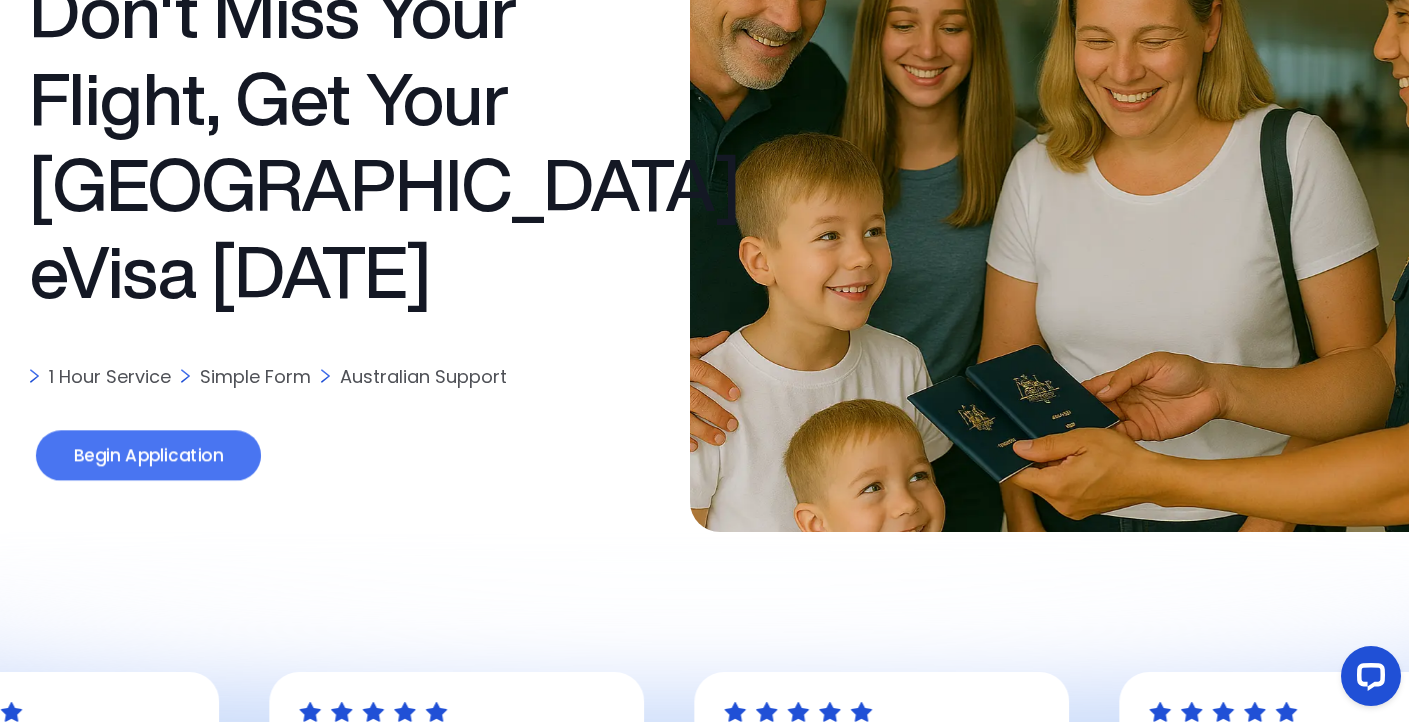 click on "Begin Application" at bounding box center [148, 456] 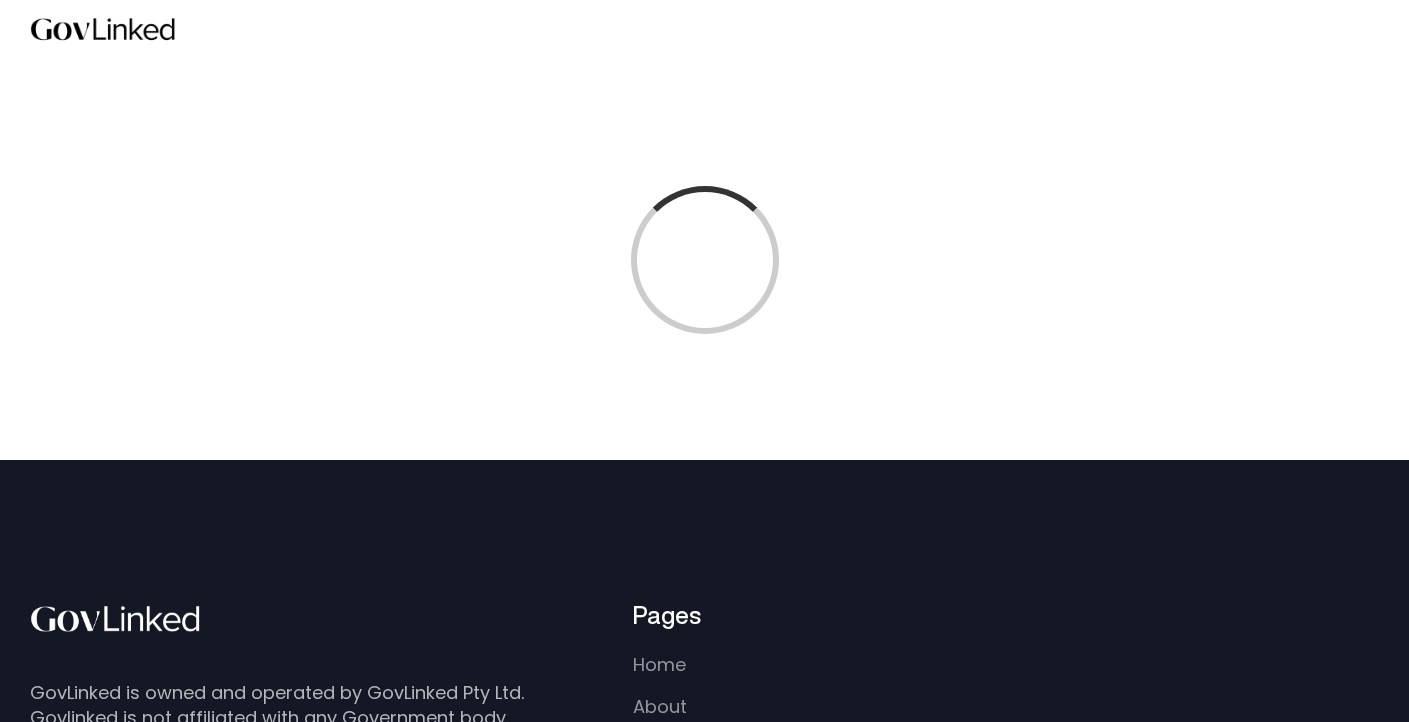 scroll, scrollTop: 0, scrollLeft: 0, axis: both 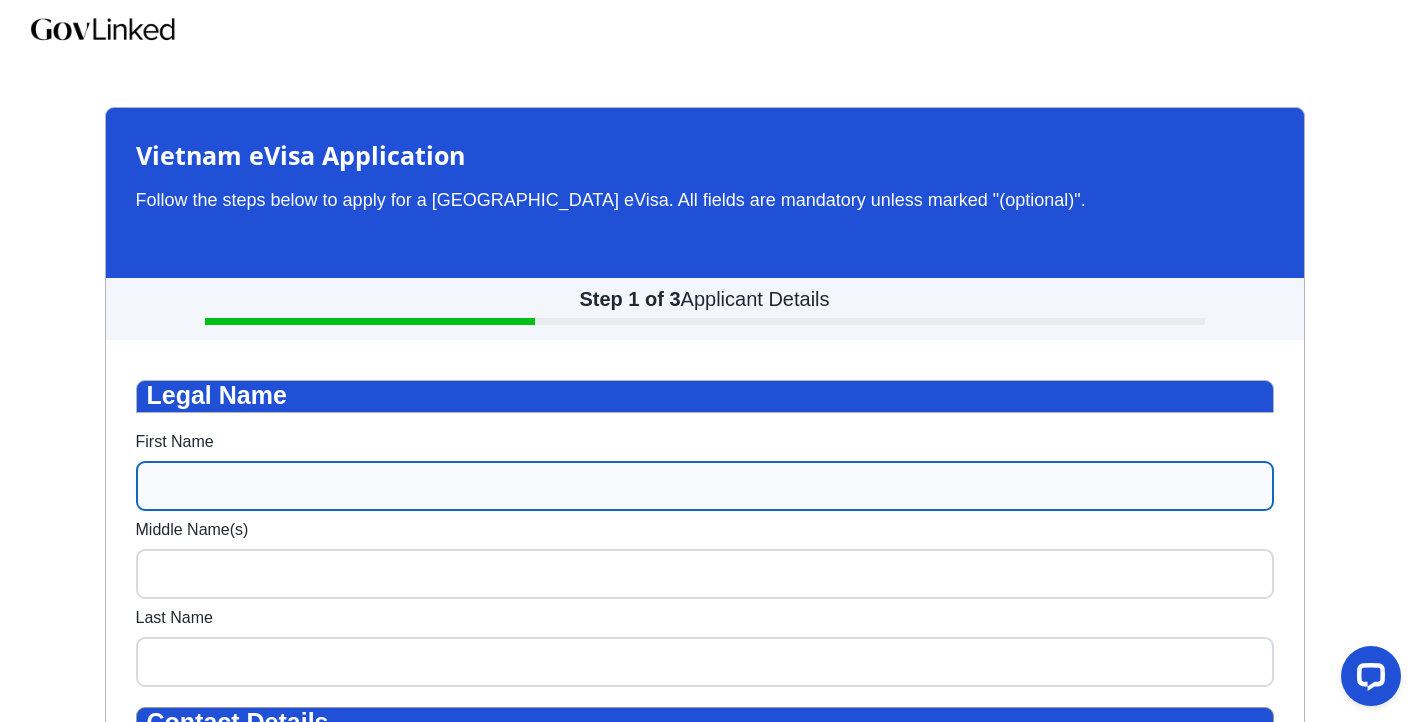 click on "First Name" at bounding box center [705, 486] 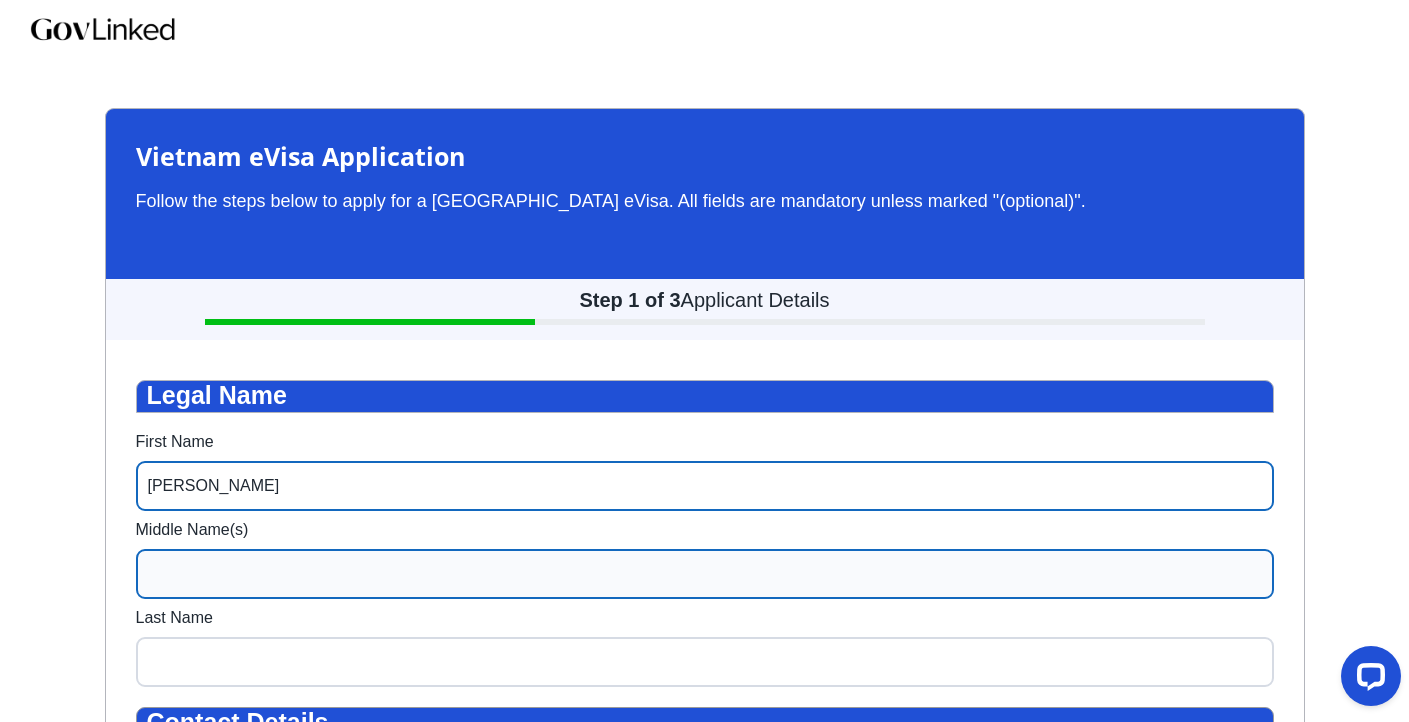 type on "[PERSON_NAME]" 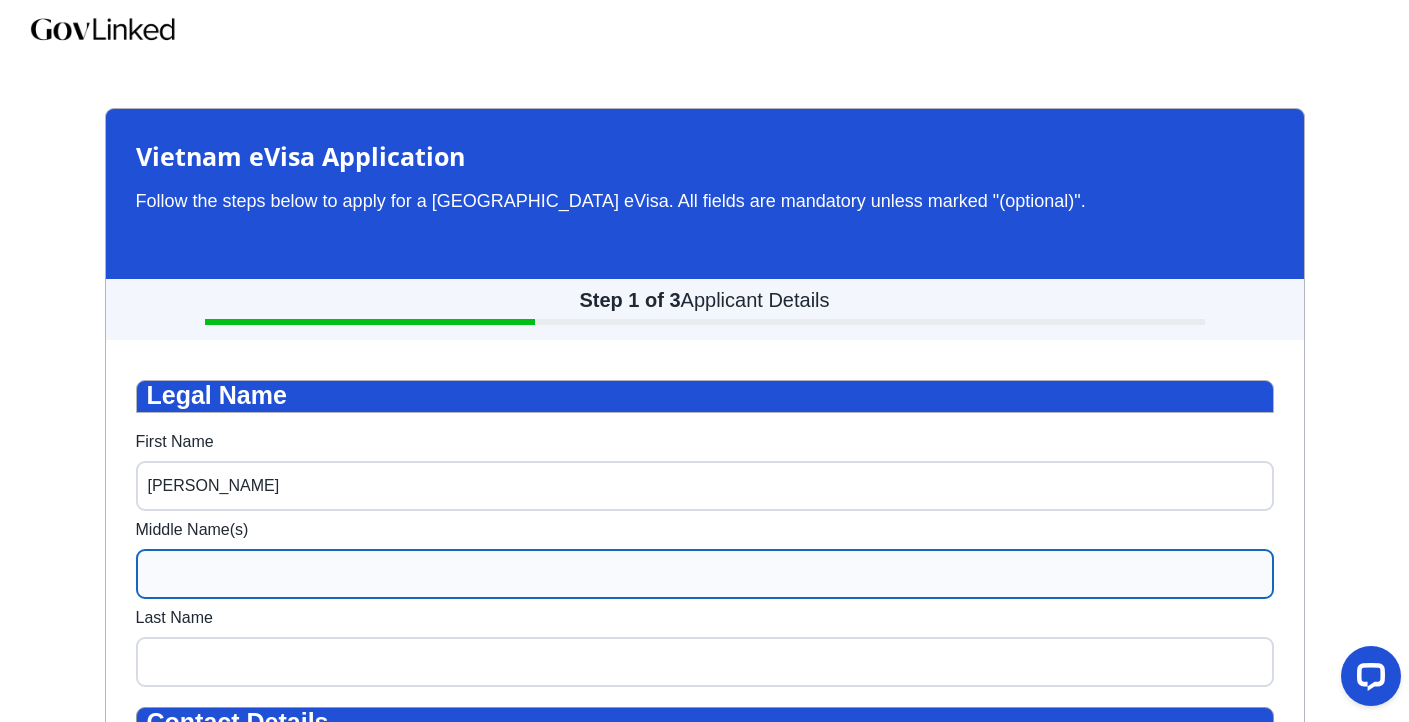 click on "Middle Name(s)" at bounding box center [705, 574] 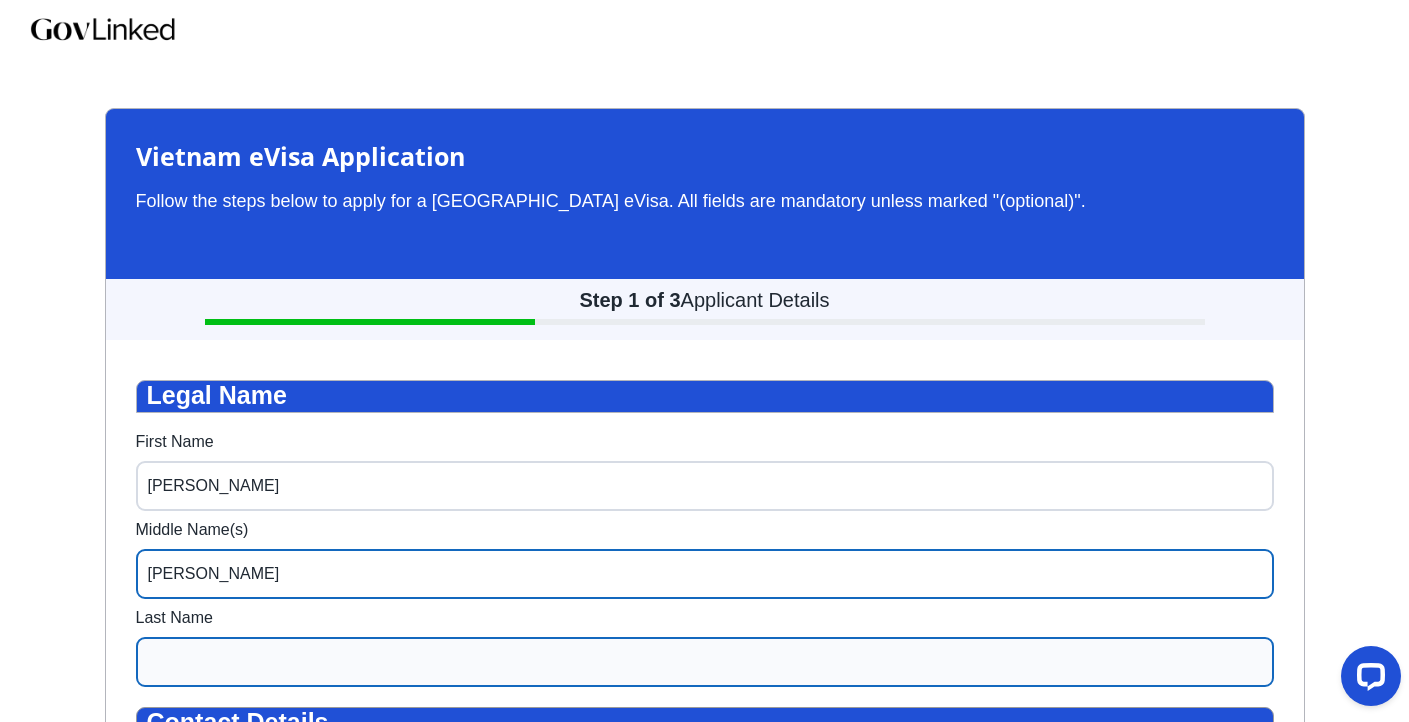 type on "[PERSON_NAME]" 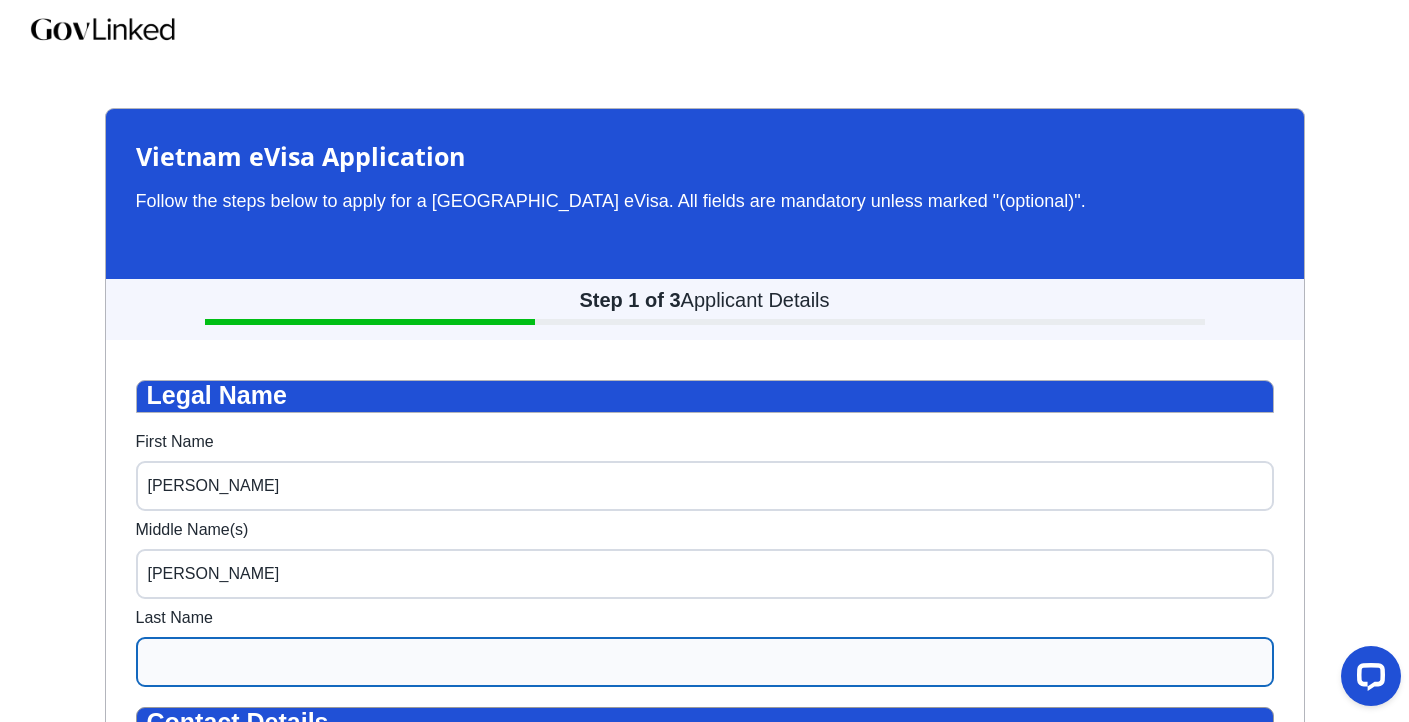 click on "Last Name" at bounding box center [705, 662] 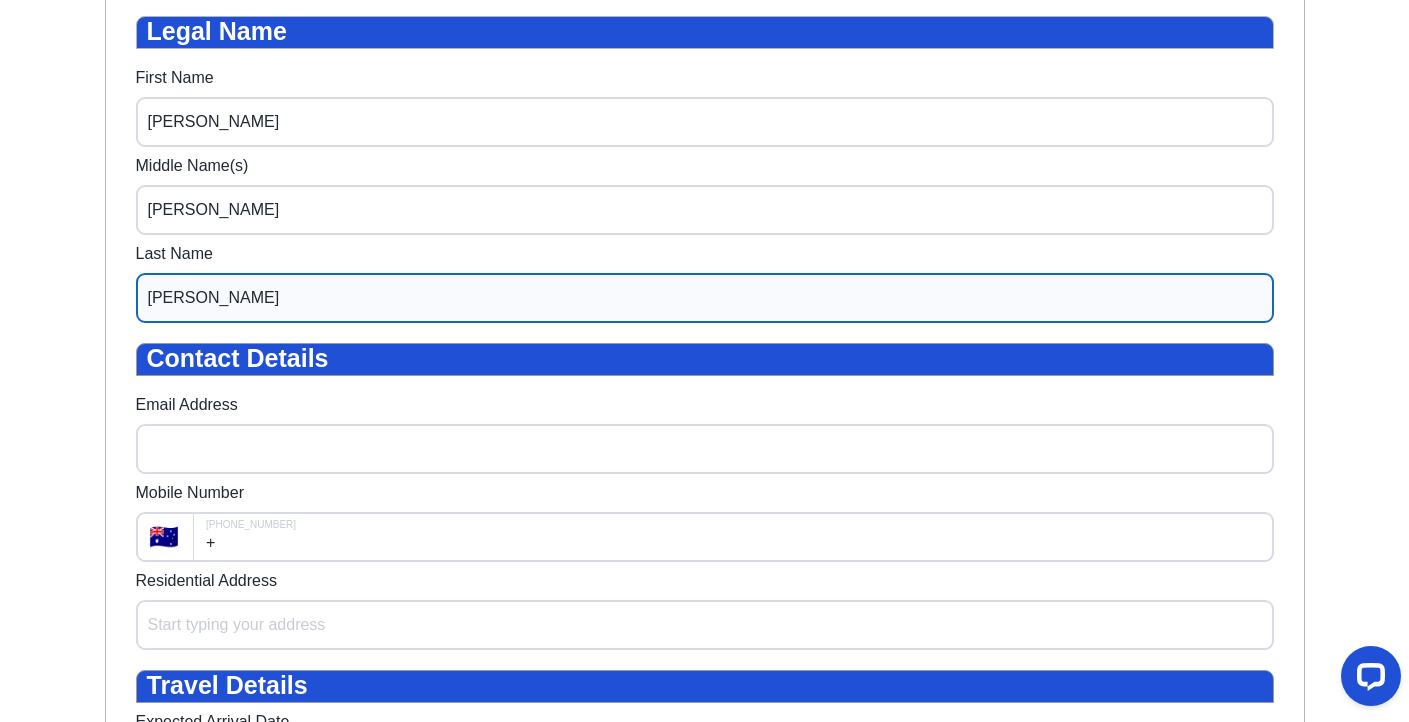 scroll, scrollTop: 366, scrollLeft: 0, axis: vertical 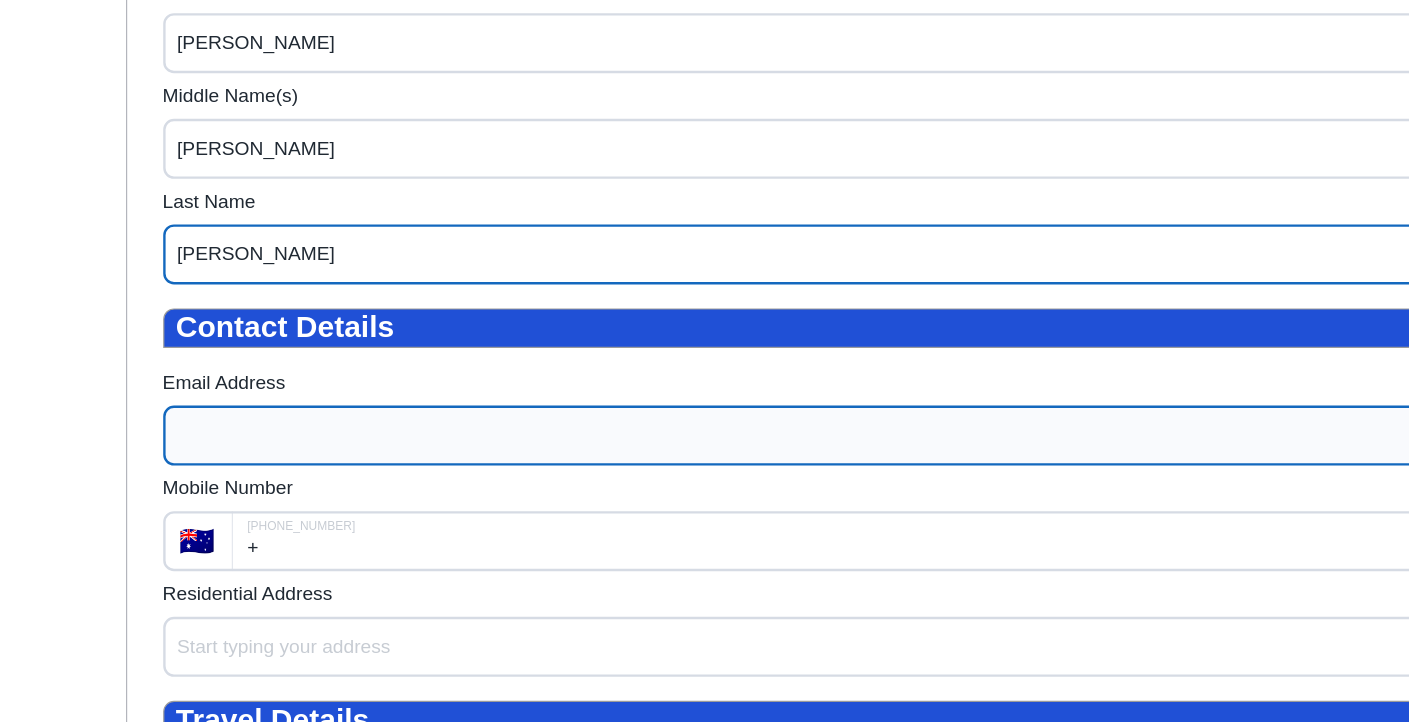 type on "[PERSON_NAME]" 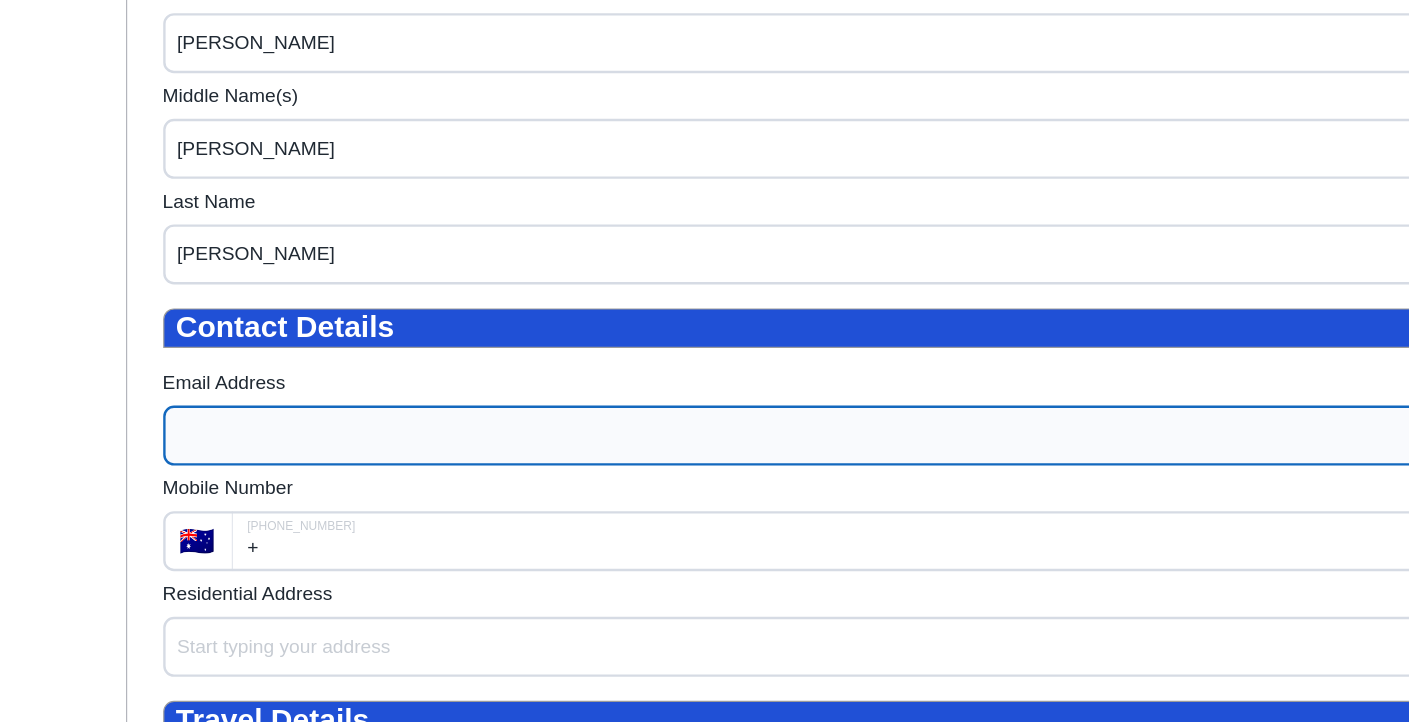 click on "Email Address" at bounding box center [705, 285] 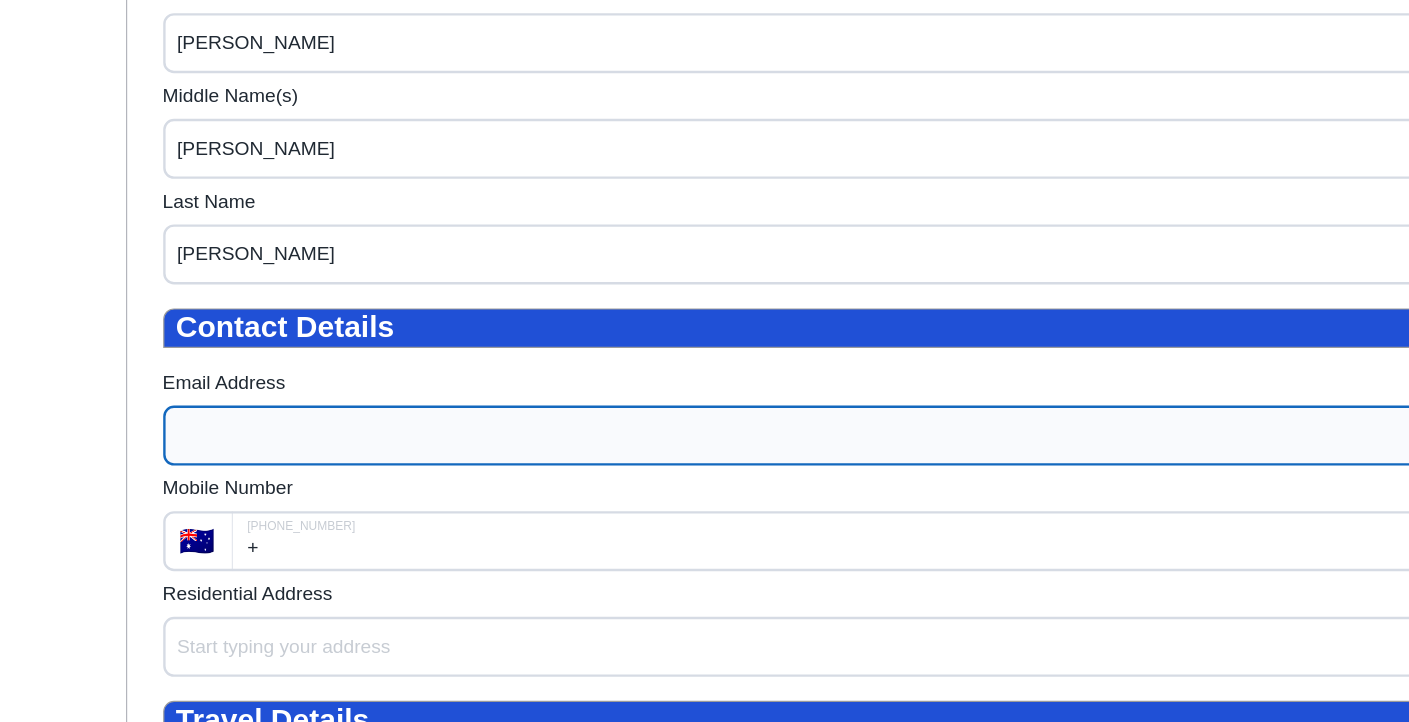 type on "[EMAIL_ADDRESS][DOMAIN_NAME]" 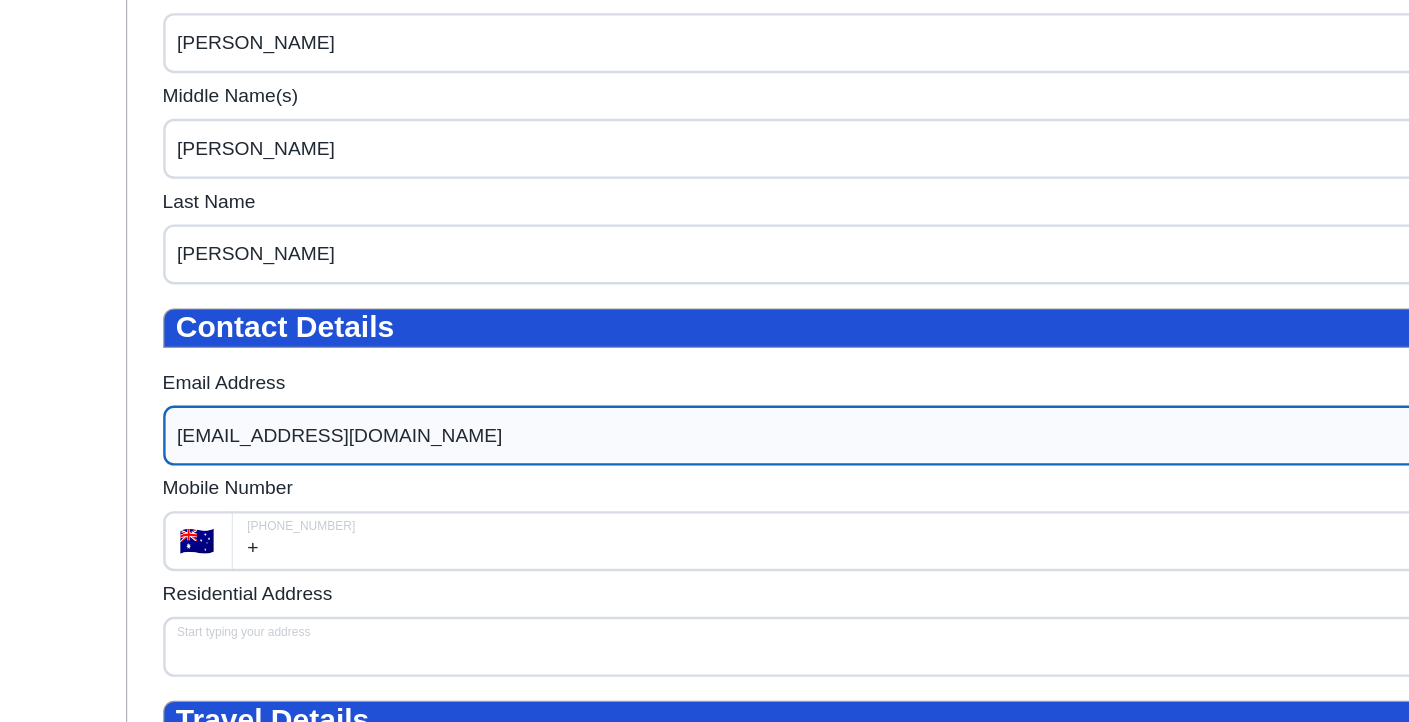type on "[STREET_ADDRESS]" 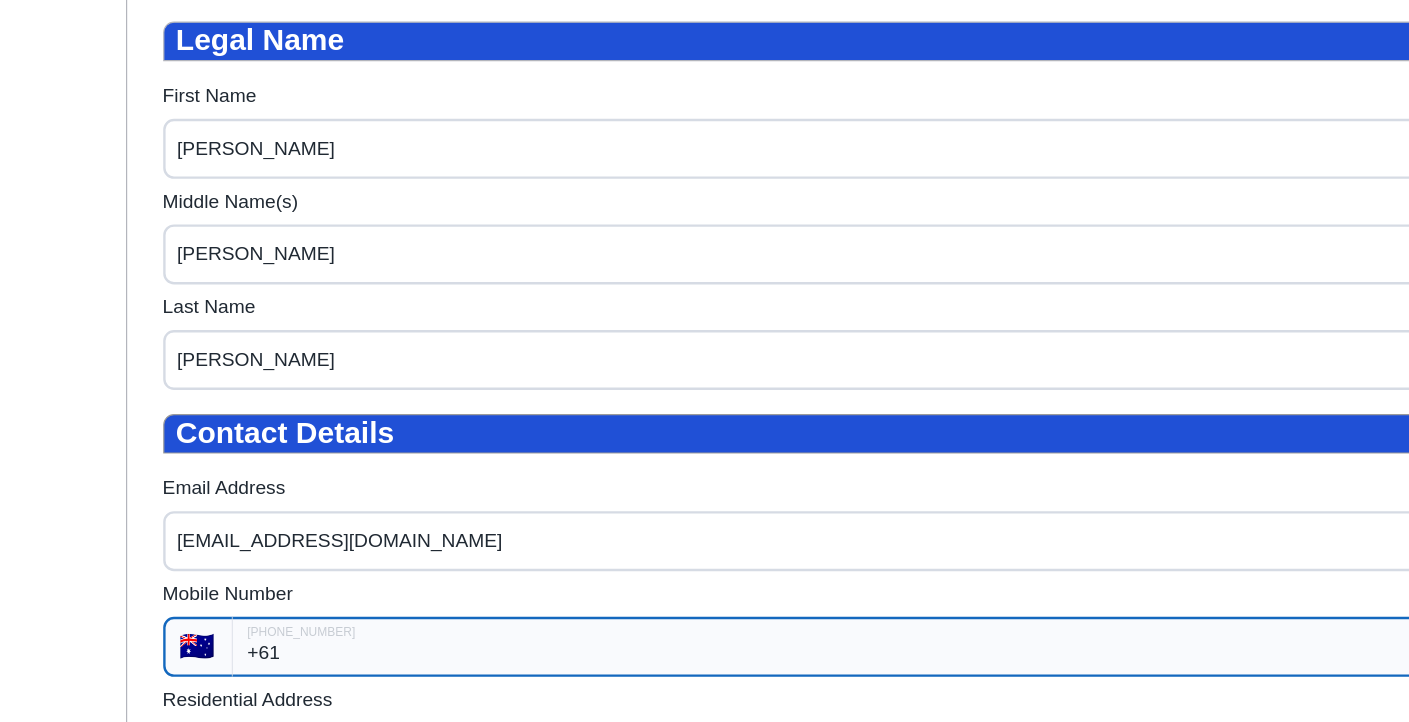 click on "+61" at bounding box center [733, 461] 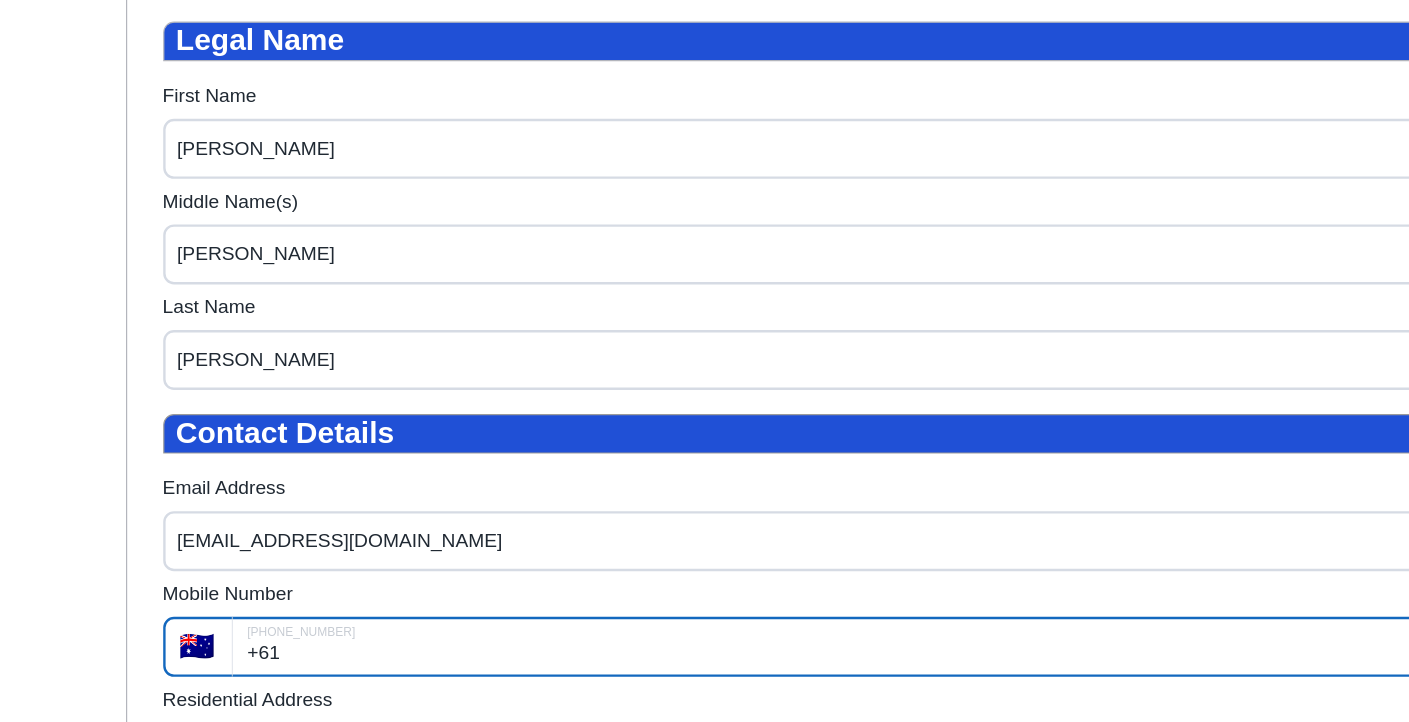 type on "[PHONE_NUMBER]" 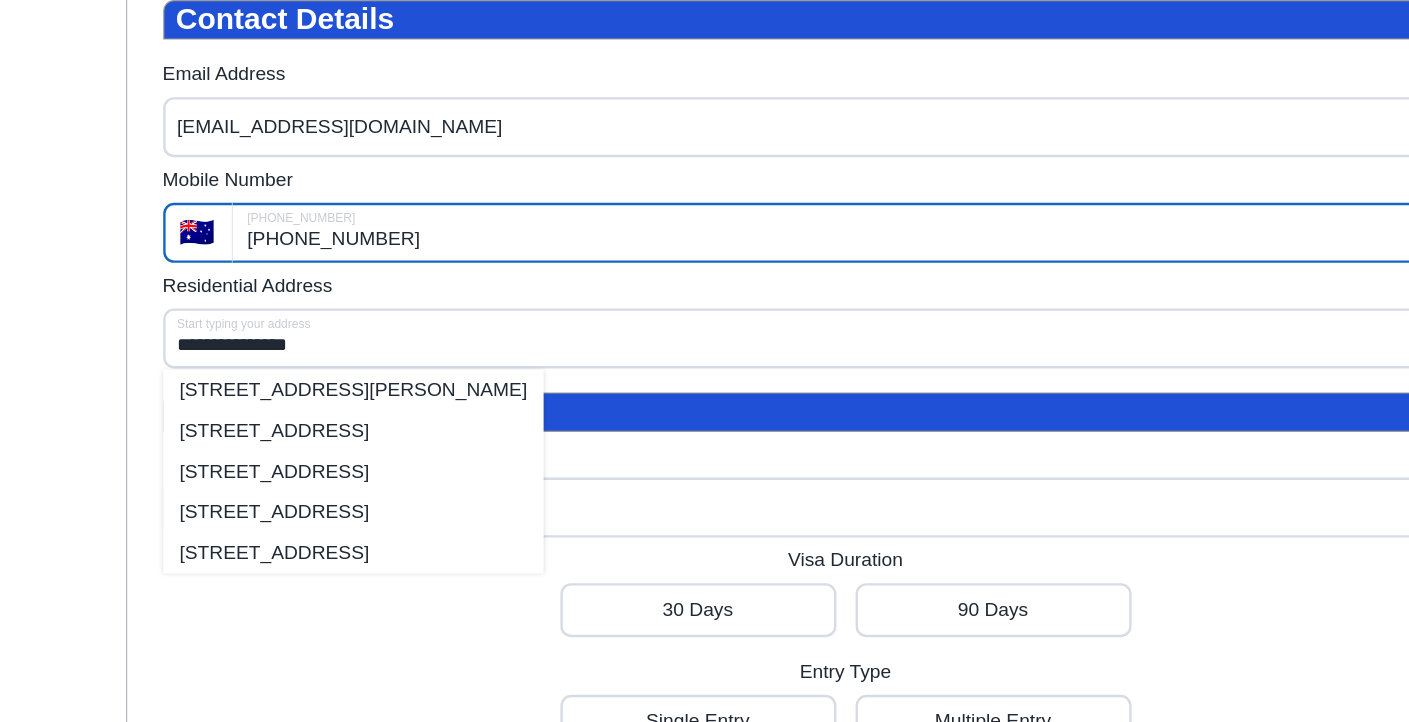 scroll, scrollTop: 676, scrollLeft: 0, axis: vertical 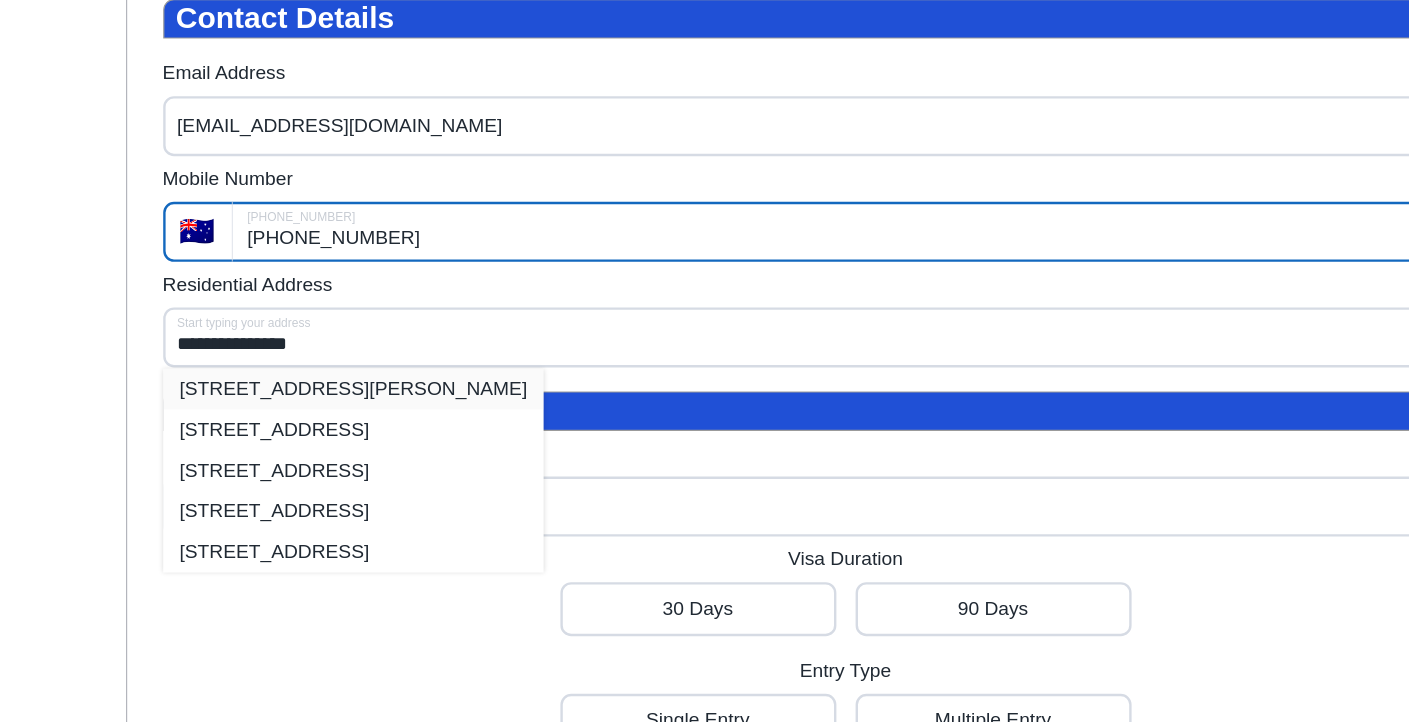 click on "[STREET_ADDRESS][PERSON_NAME]" at bounding box center (295, 177) 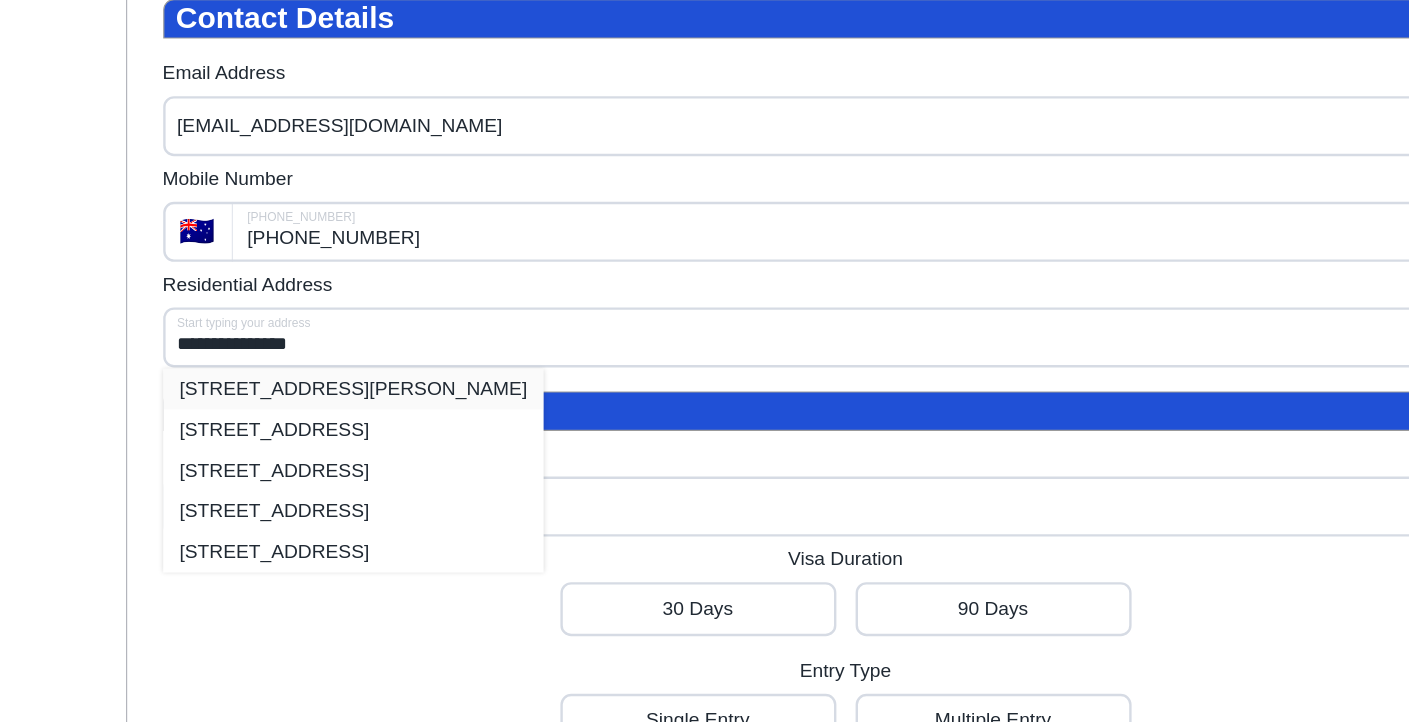 type on "**********" 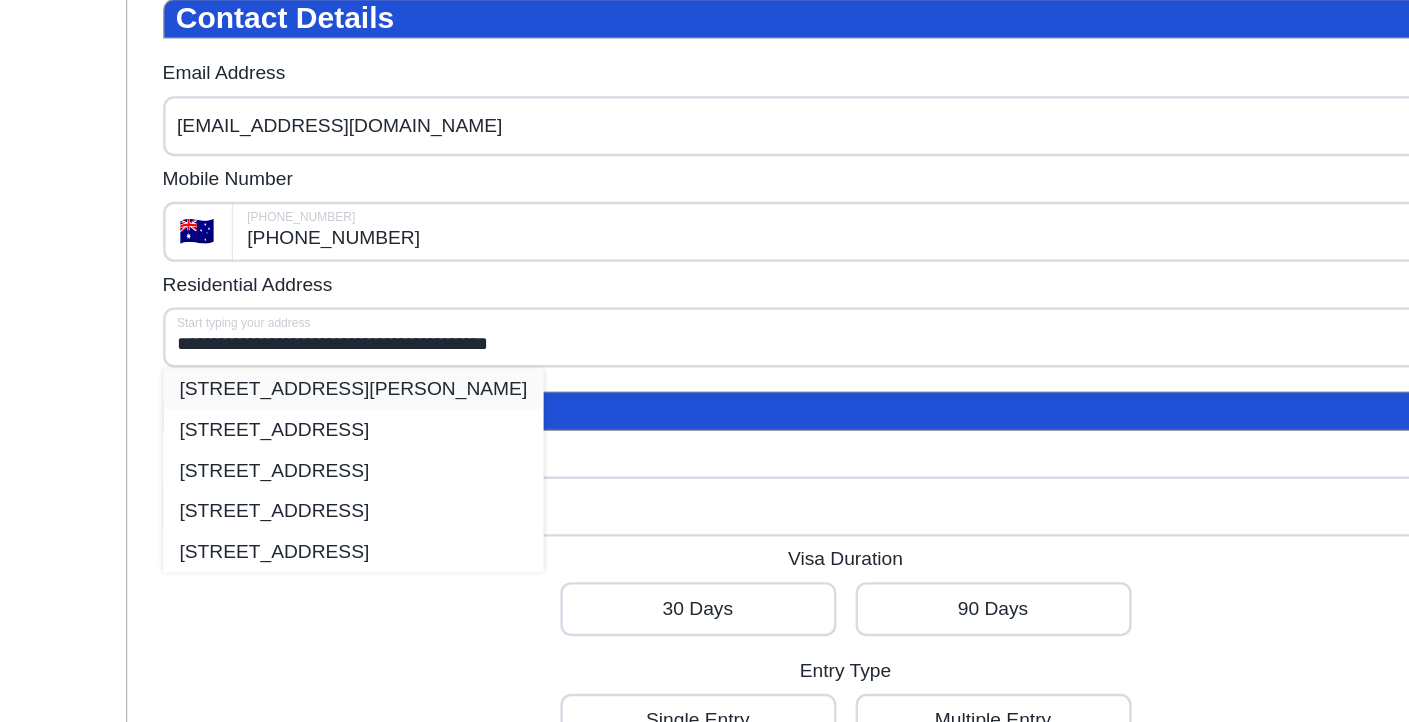 click on "[STREET_ADDRESS][PERSON_NAME]" at bounding box center [295, 177] 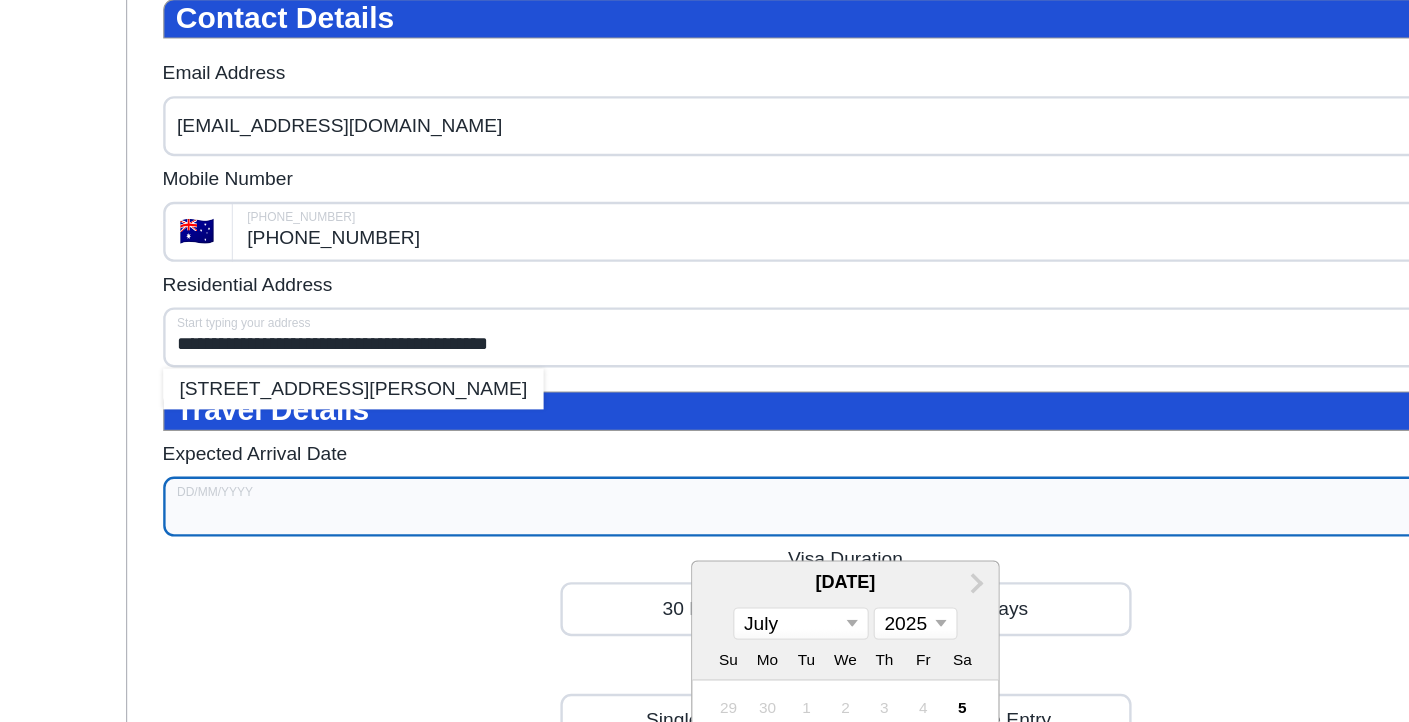 click on "Expected Arrival Date" at bounding box center (705, 275) 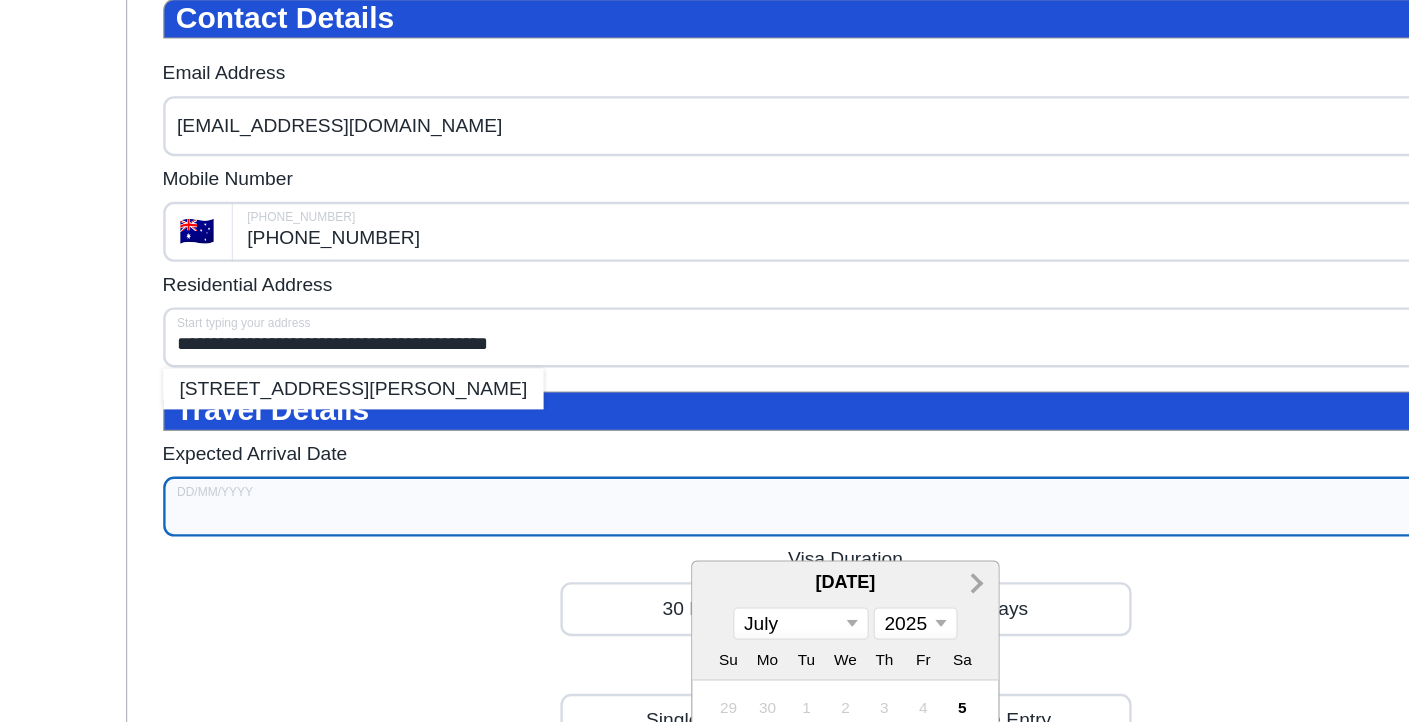 click on "Next Month" at bounding box center (812, 337) 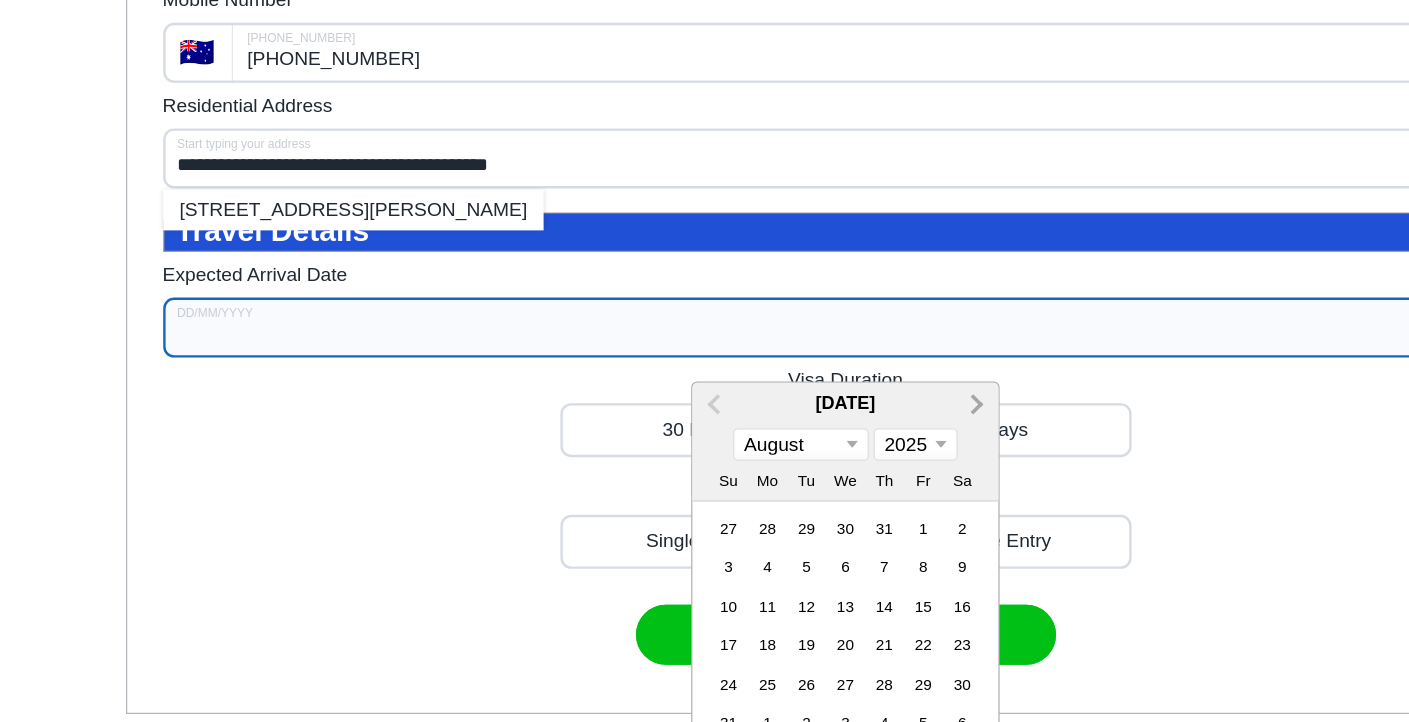 scroll, scrollTop: 828, scrollLeft: 0, axis: vertical 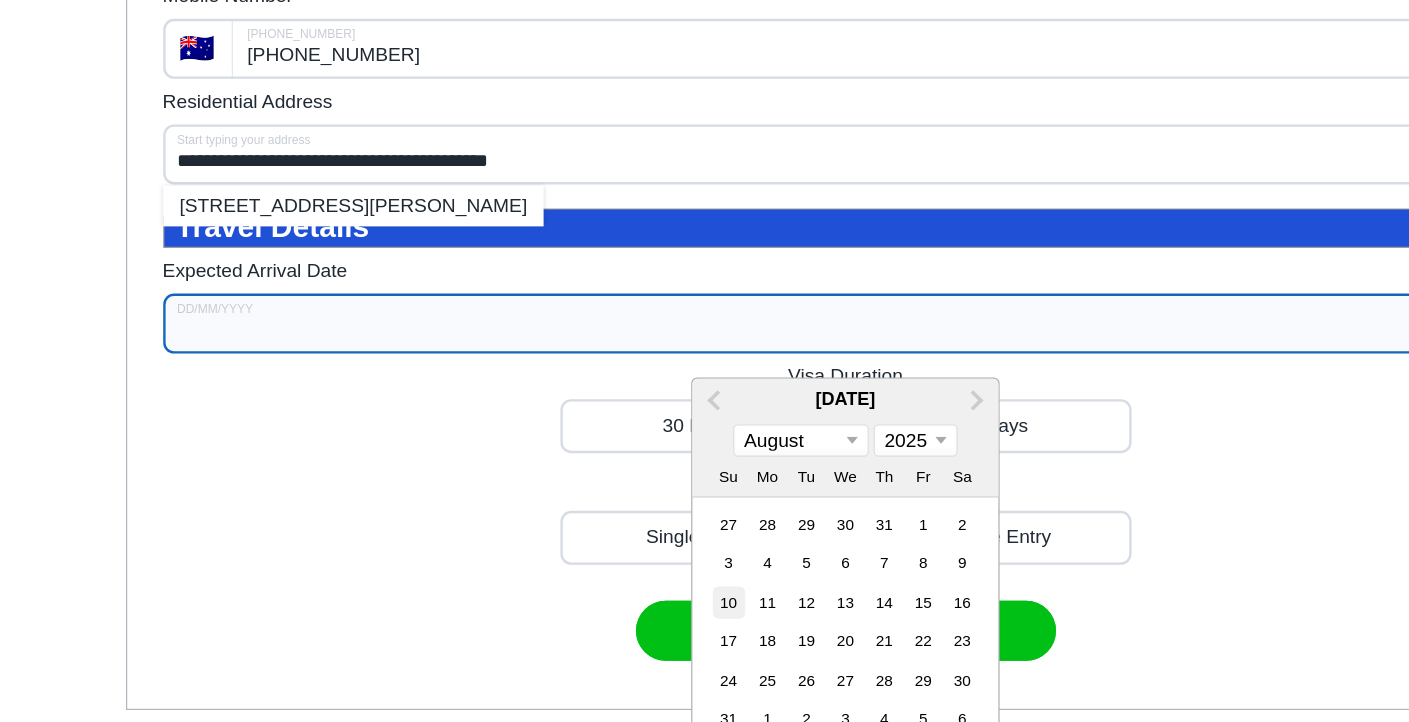 click on "10" at bounding box center [606, 324] 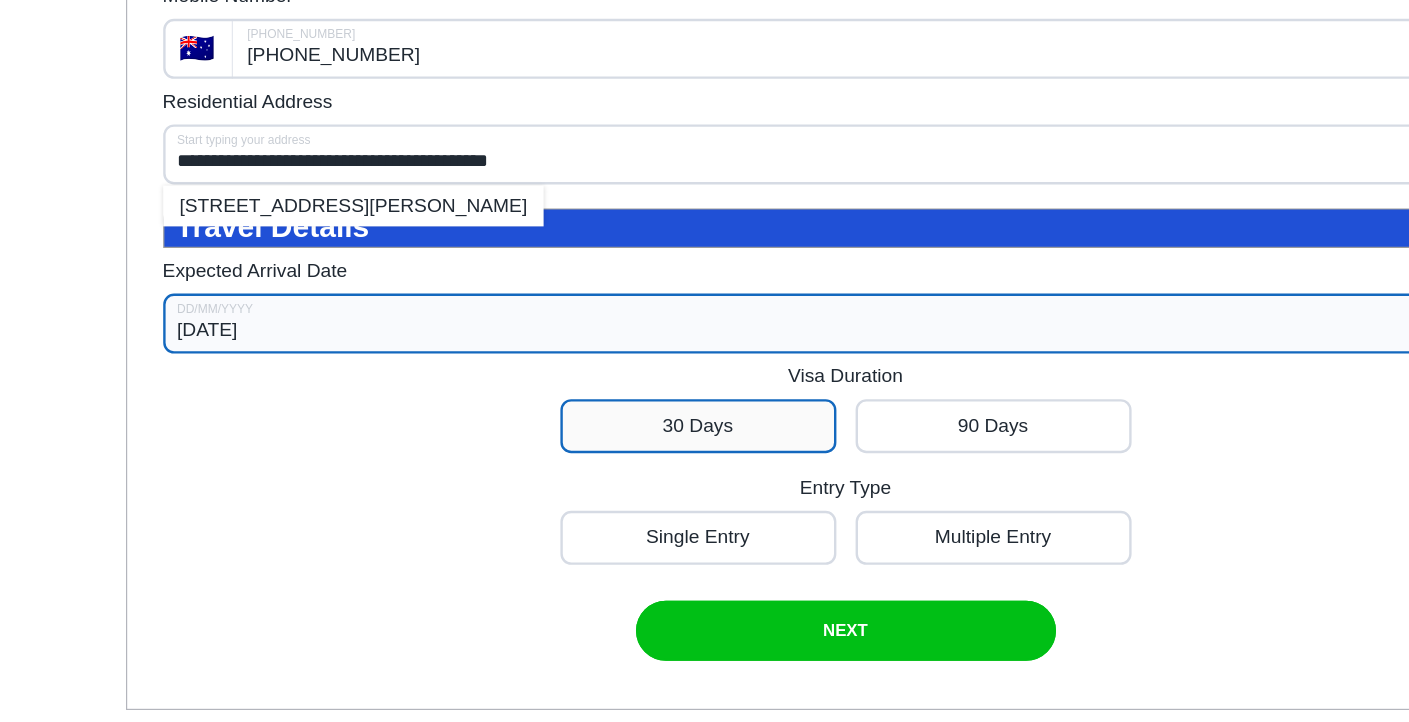 click at bounding box center (582, 178) 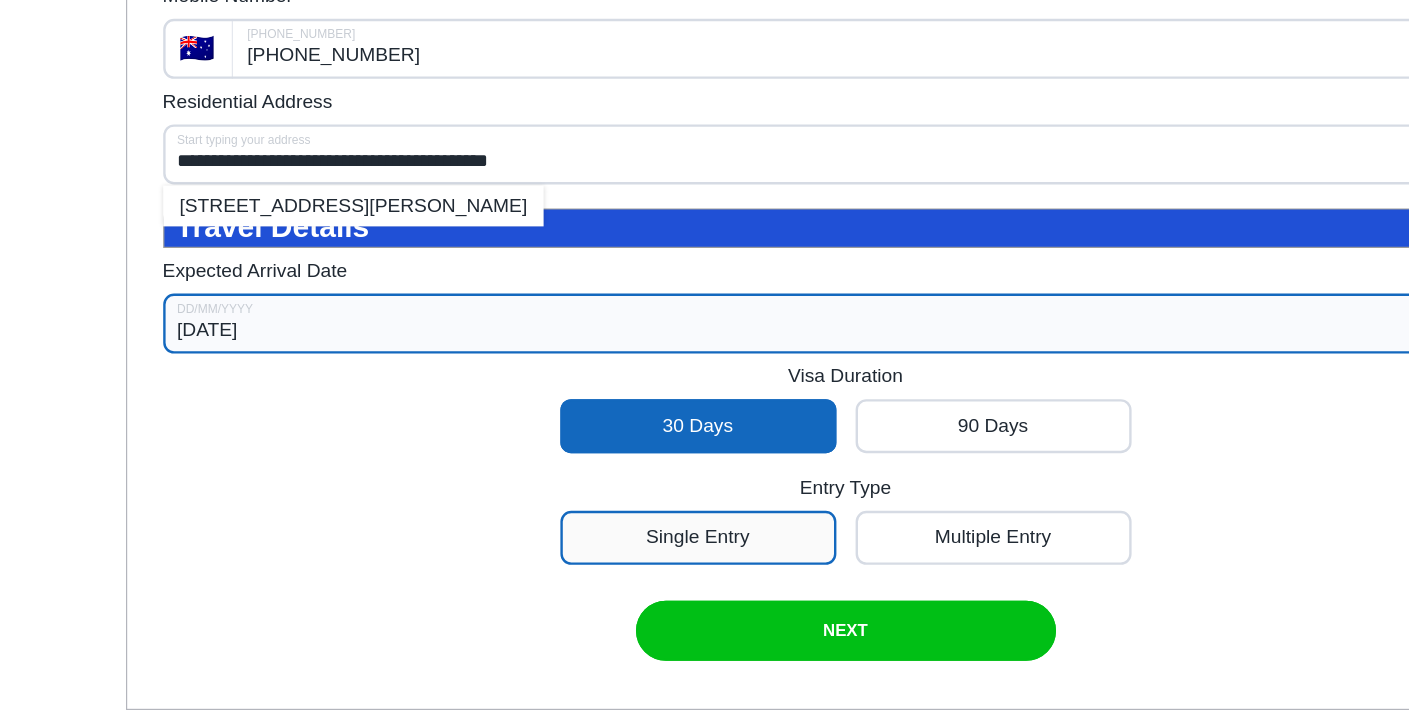 click at bounding box center [582, 271] 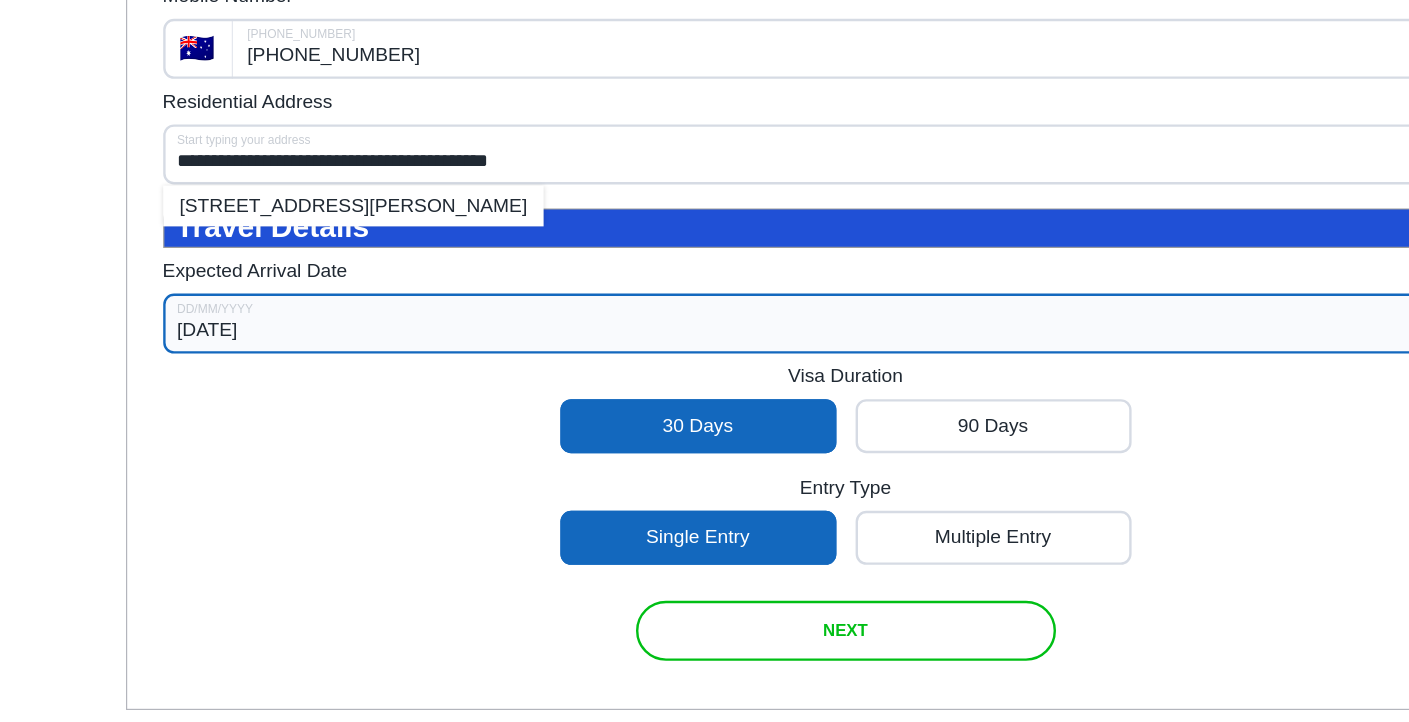 click at bounding box center [705, 349] 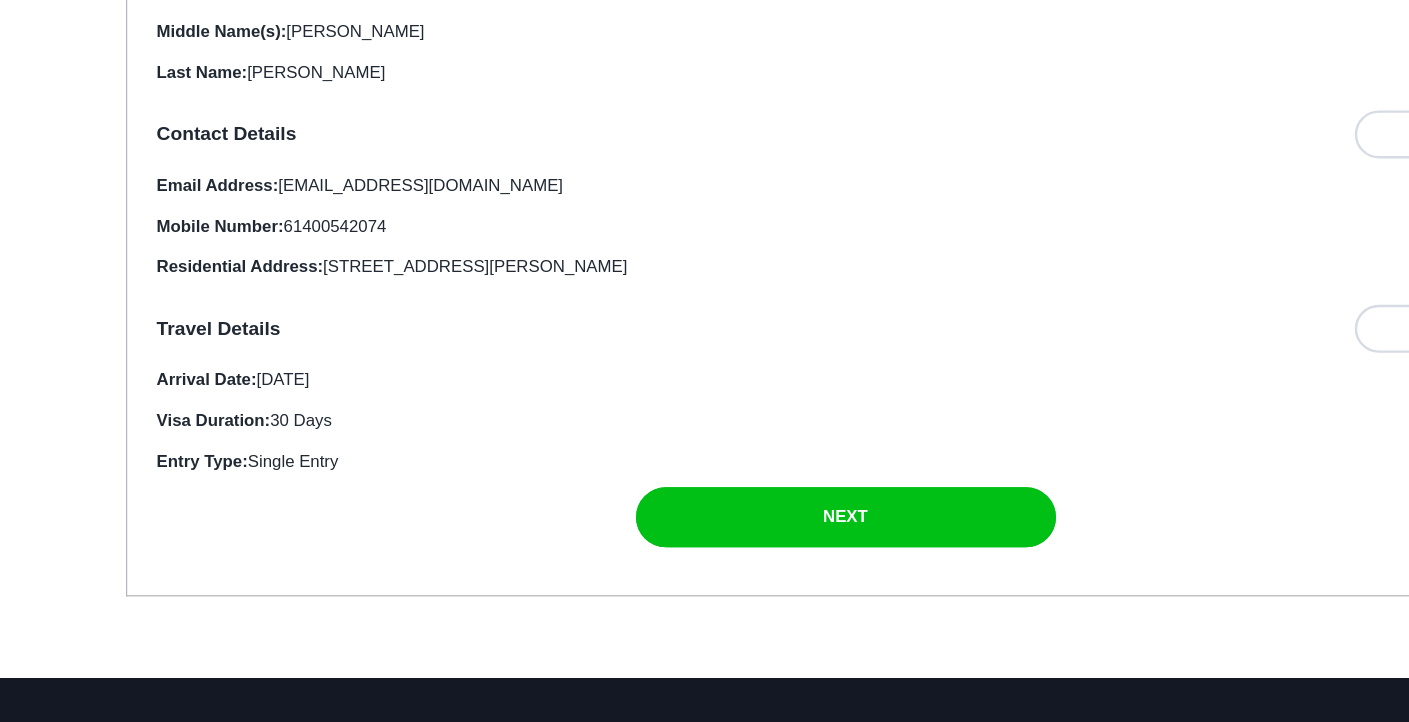 scroll, scrollTop: 389, scrollLeft: 0, axis: vertical 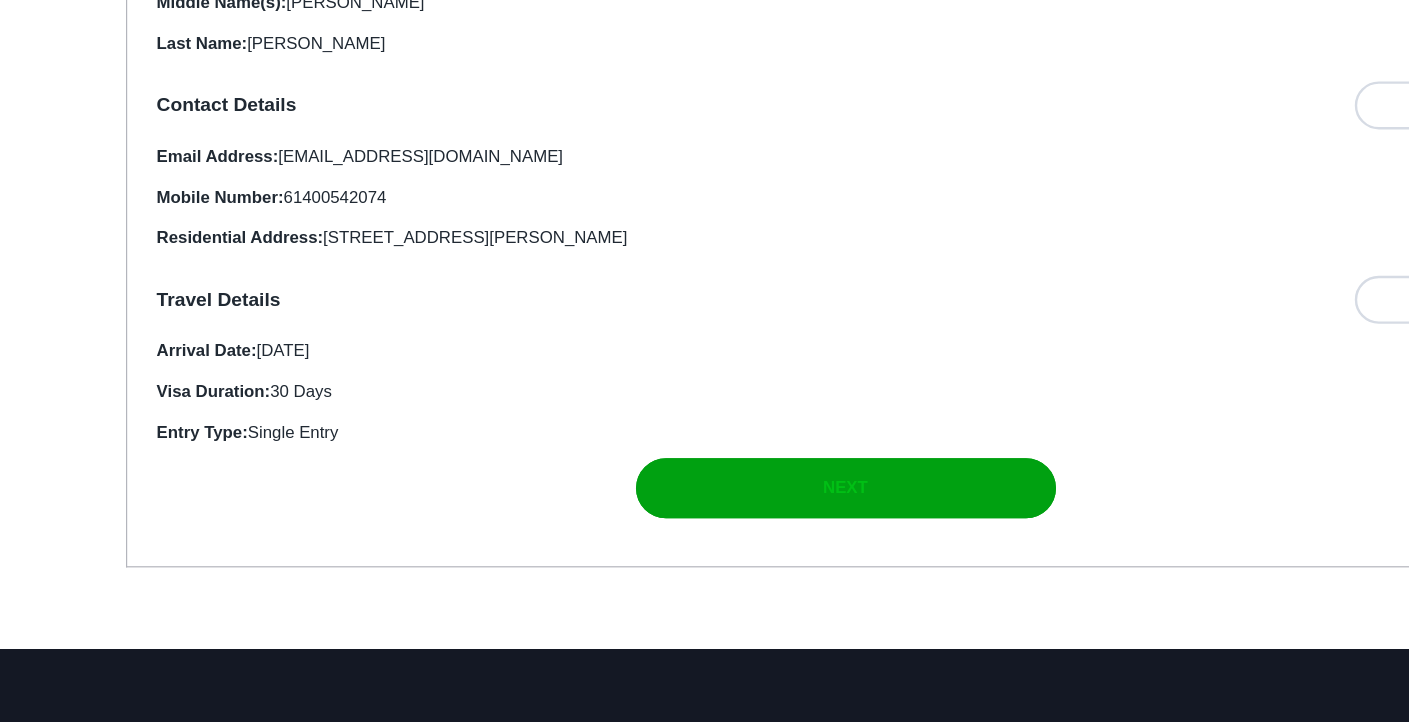 click at bounding box center (705, 318) 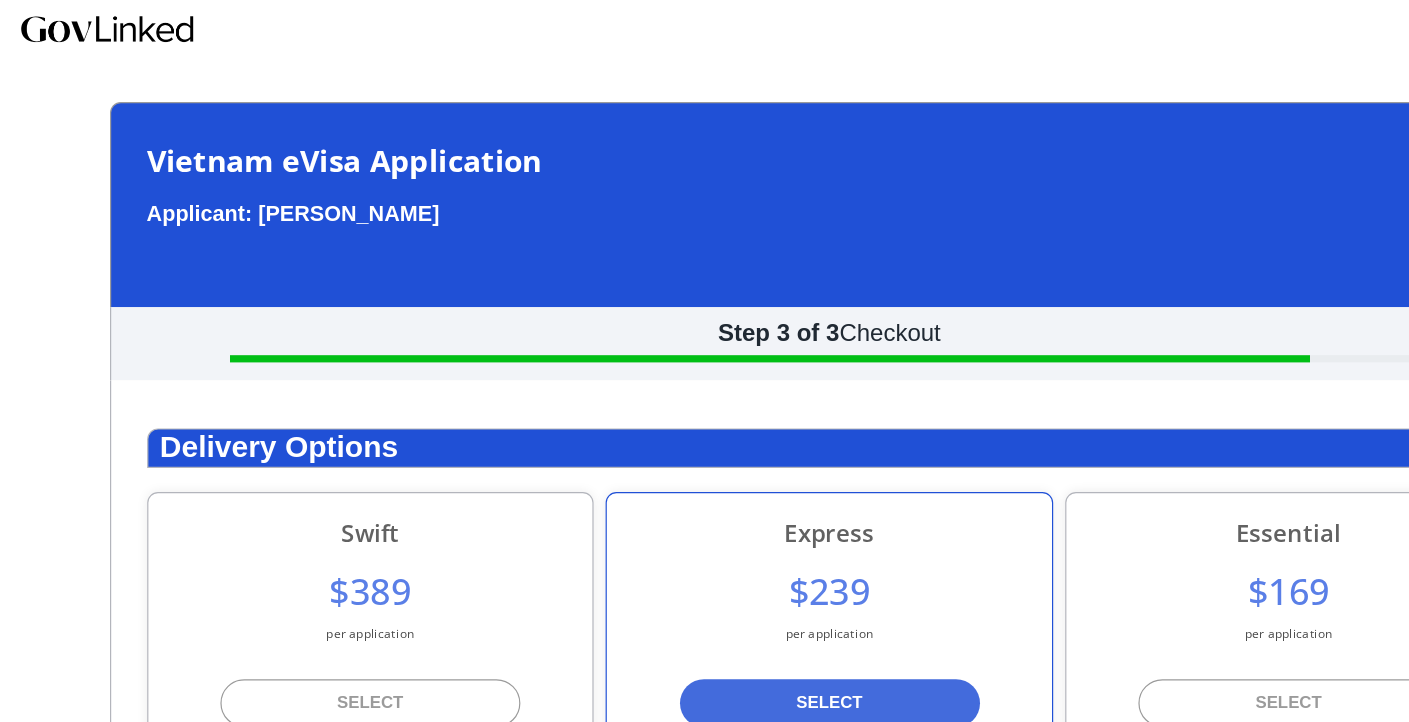 scroll, scrollTop: 0, scrollLeft: 0, axis: both 